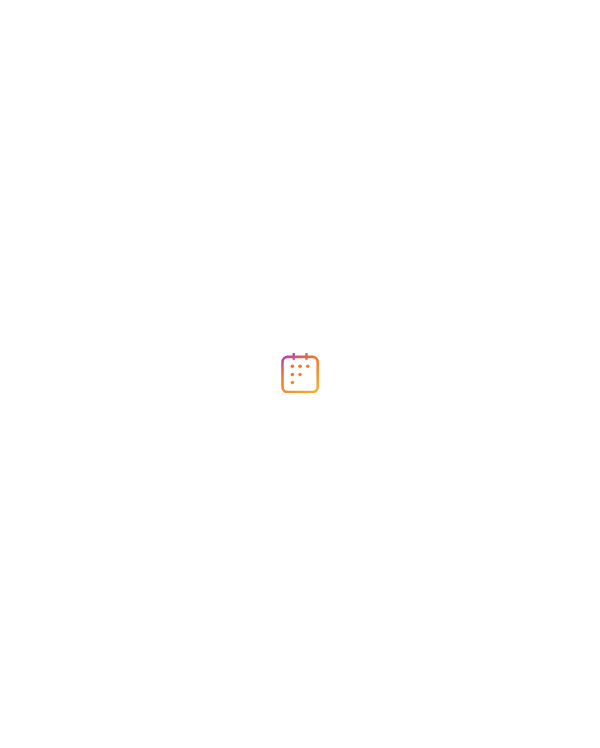 scroll, scrollTop: 0, scrollLeft: 0, axis: both 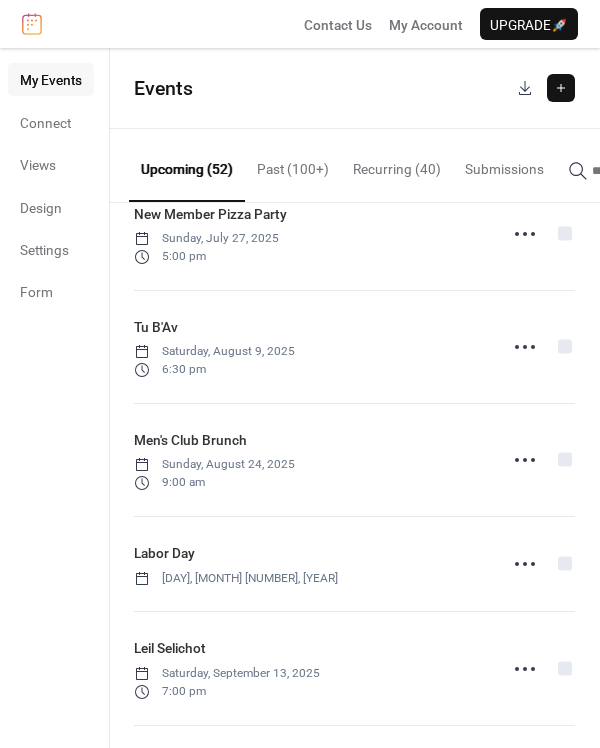 click on "Recurring (40)" at bounding box center (397, 164) 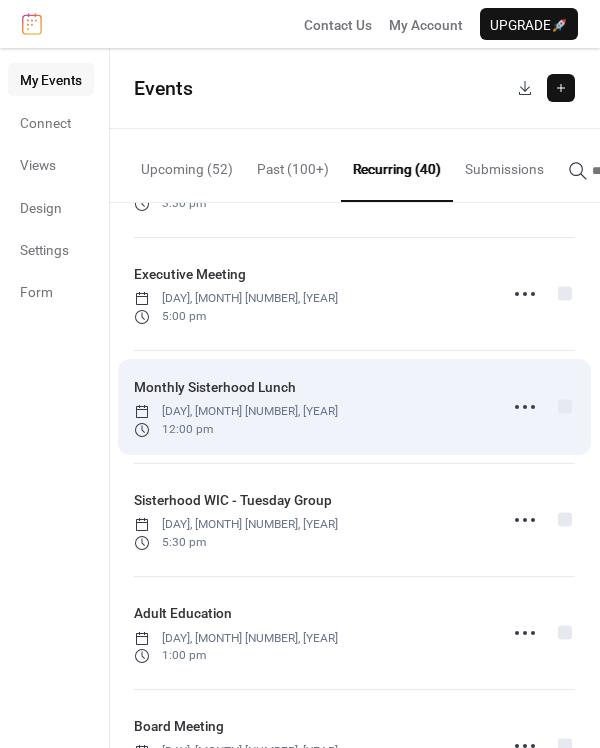 scroll, scrollTop: 1878, scrollLeft: 0, axis: vertical 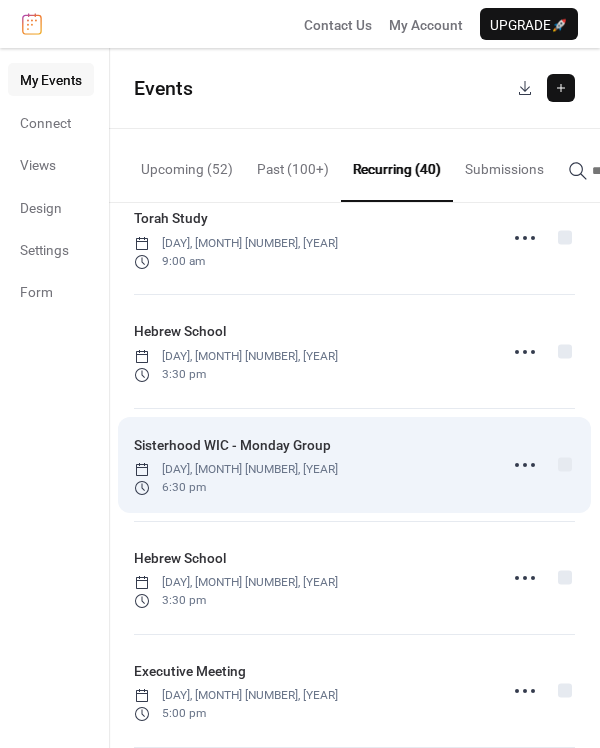 click on "Sisterhood WIC - Monday Group" at bounding box center [232, 445] 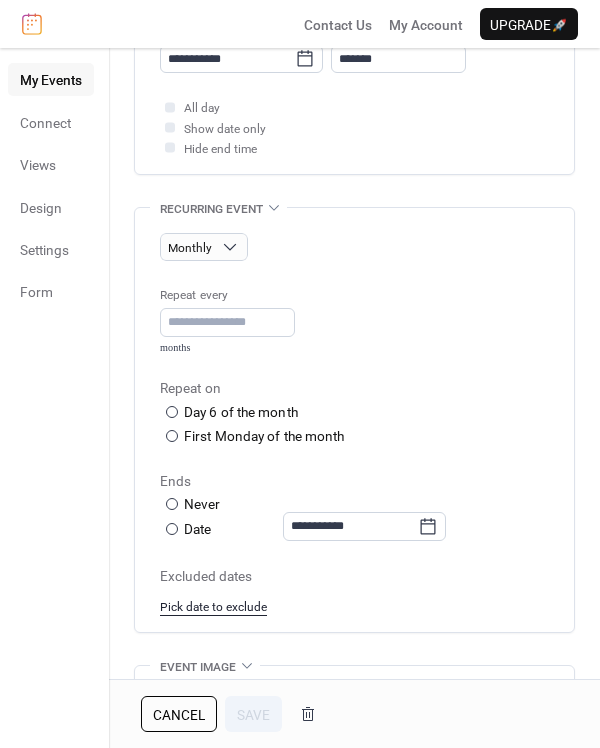 scroll, scrollTop: 803, scrollLeft: 0, axis: vertical 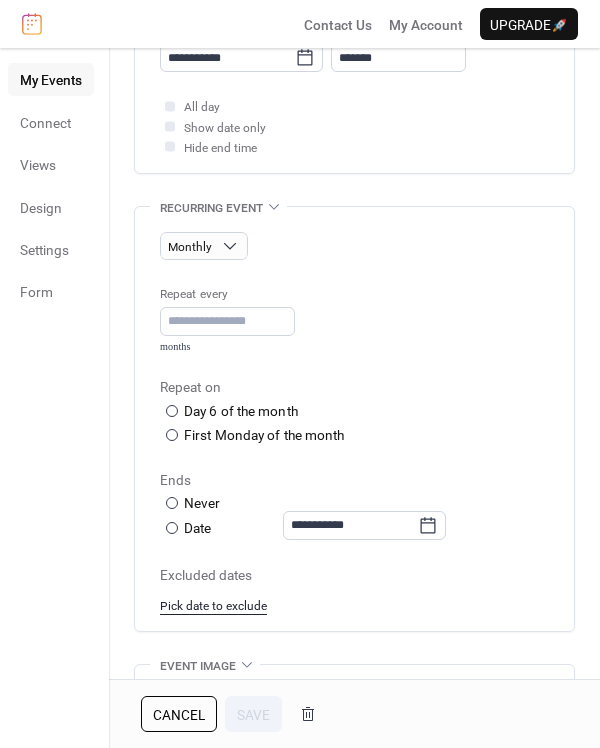click on "Pick date to exclude" at bounding box center [213, 604] 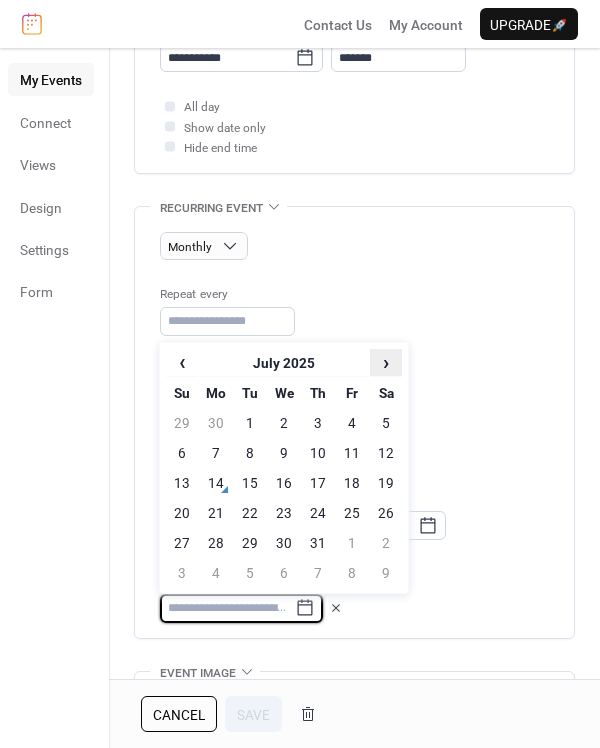 click on "›" at bounding box center [386, 362] 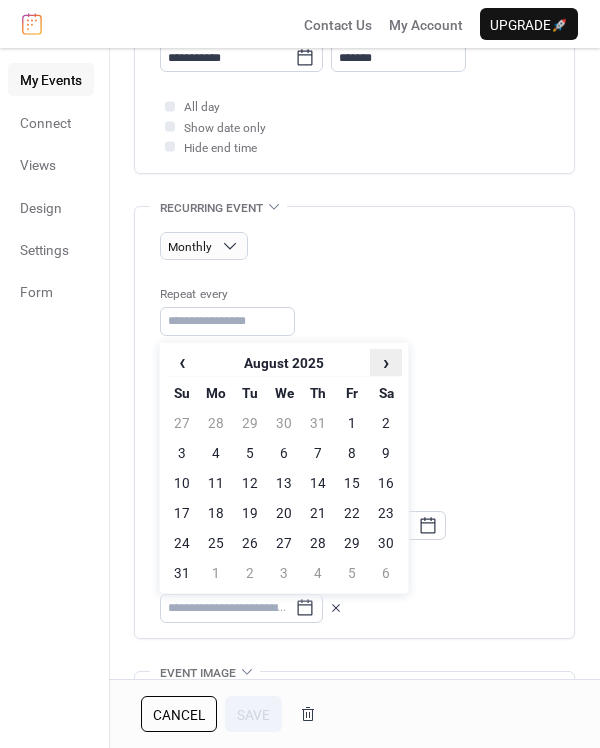 click on "›" at bounding box center (386, 362) 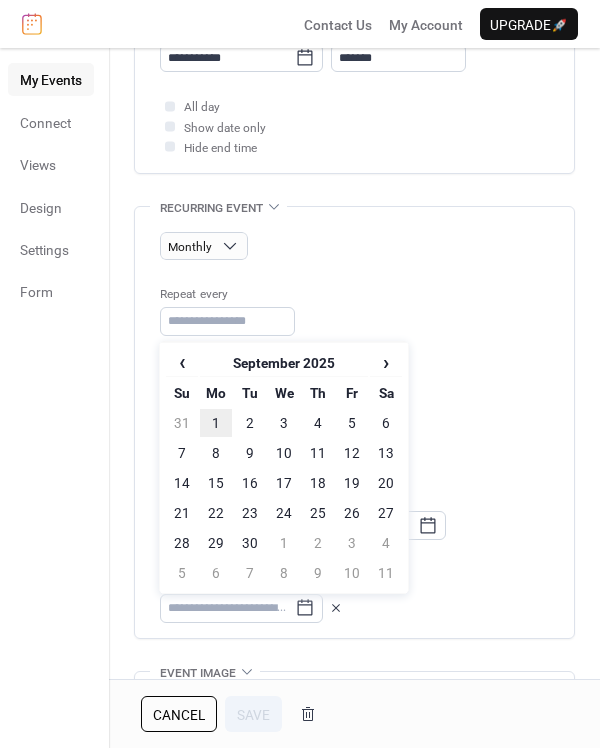 click on "1" at bounding box center [216, 423] 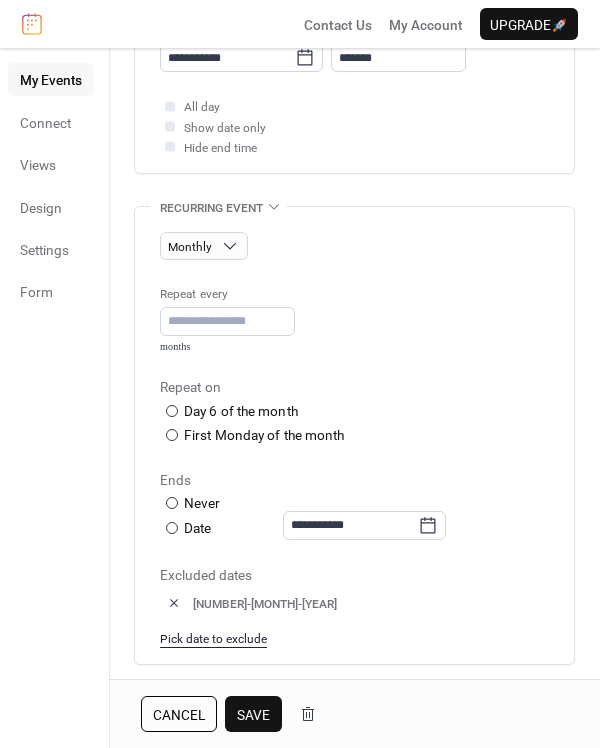 click on "Save" at bounding box center (253, 715) 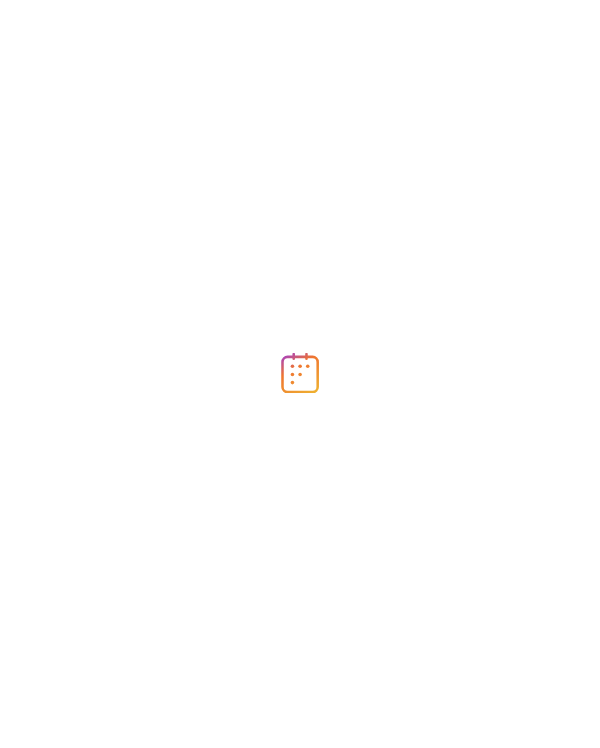 scroll, scrollTop: 0, scrollLeft: 0, axis: both 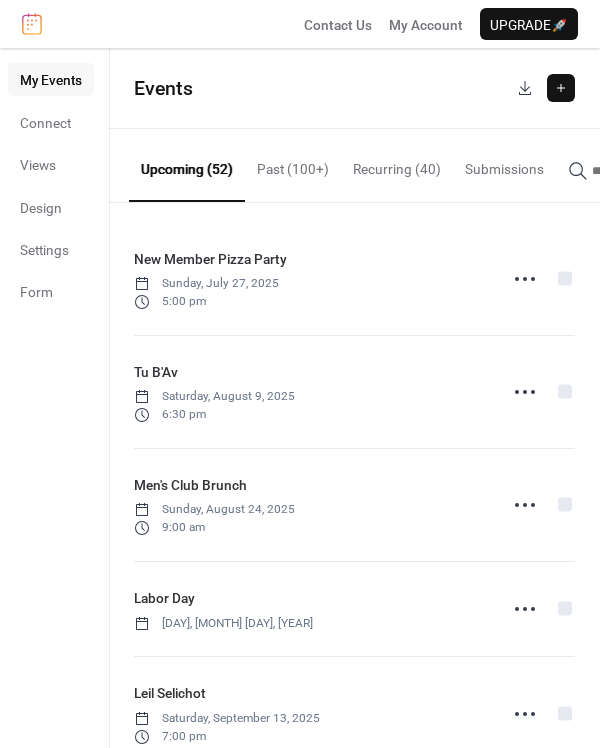 click on "Recurring (40)" at bounding box center [397, 164] 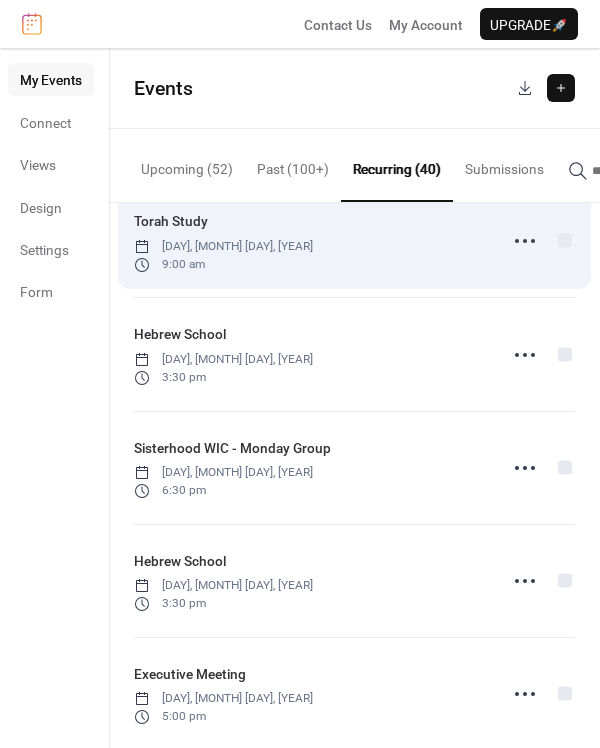 scroll, scrollTop: 1521, scrollLeft: 0, axis: vertical 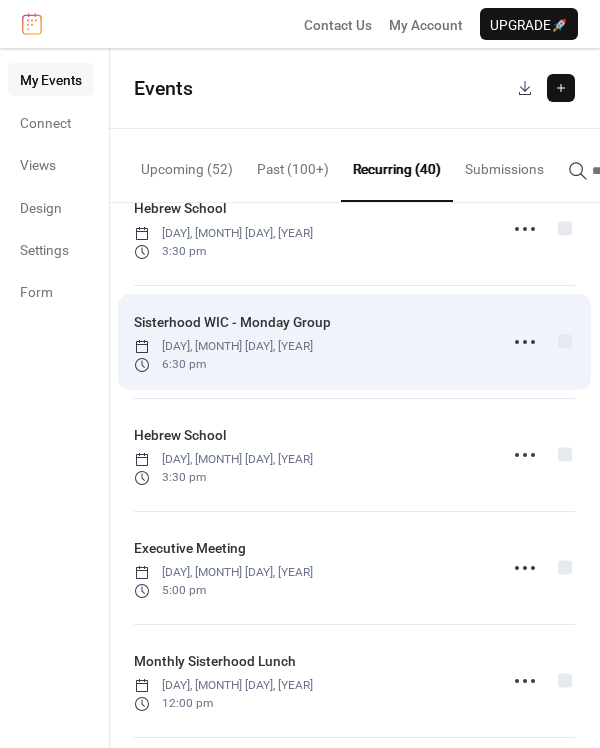 click on "Sisterhood WIC - Monday Group" at bounding box center [232, 322] 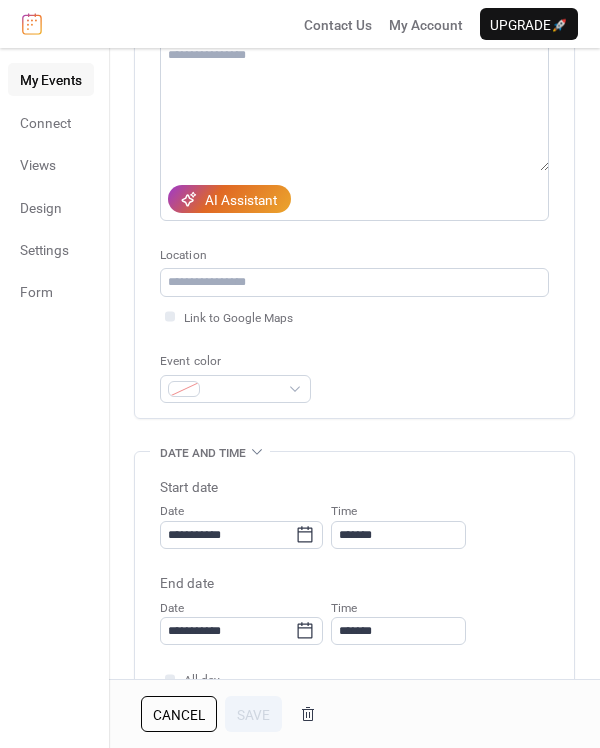scroll, scrollTop: 230, scrollLeft: 0, axis: vertical 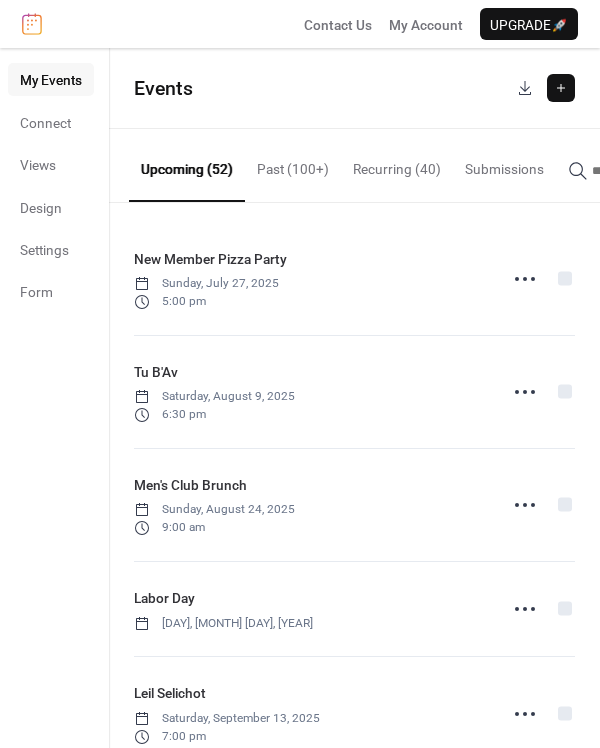 click at bounding box center [561, 88] 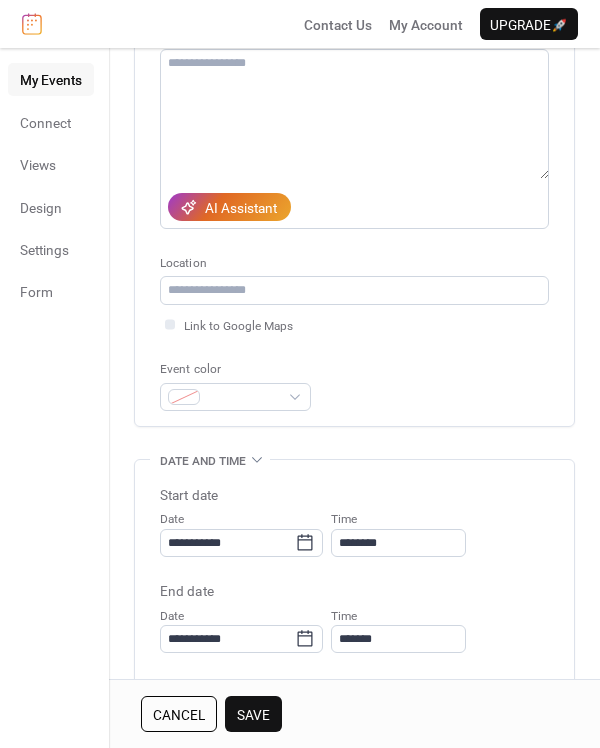 scroll, scrollTop: 228, scrollLeft: 0, axis: vertical 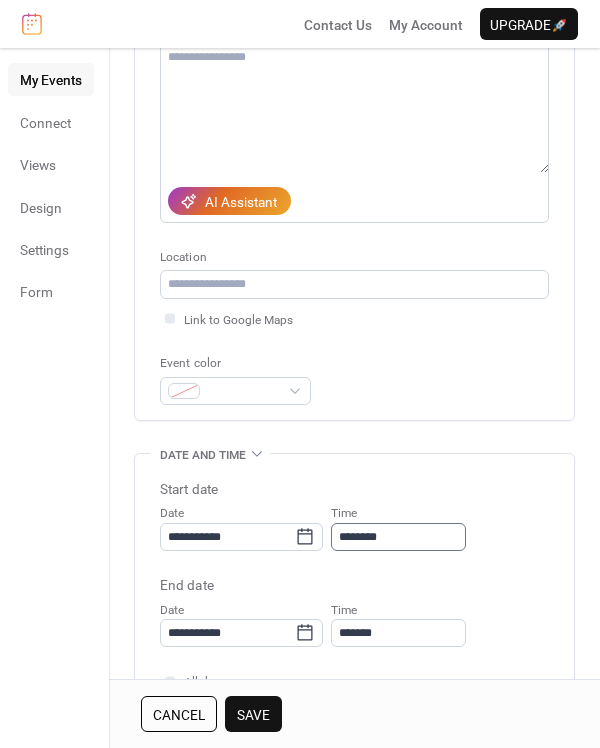 type on "**********" 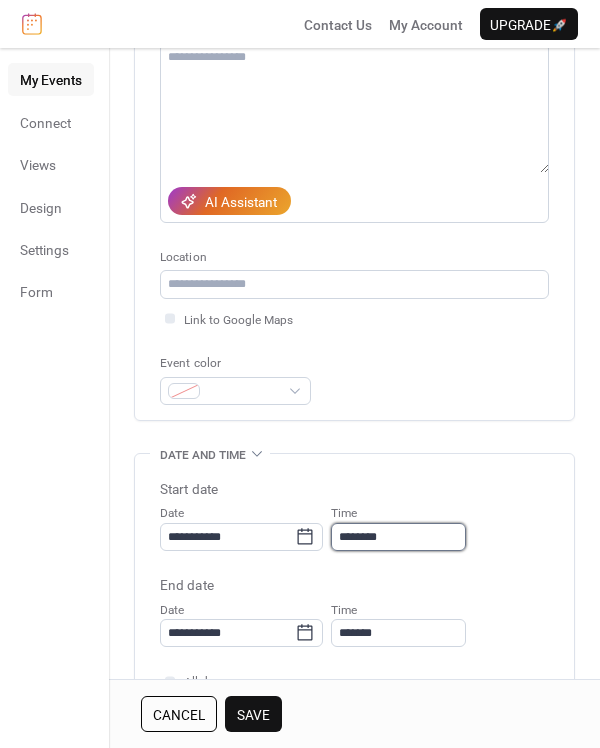 click on "********" at bounding box center [398, 537] 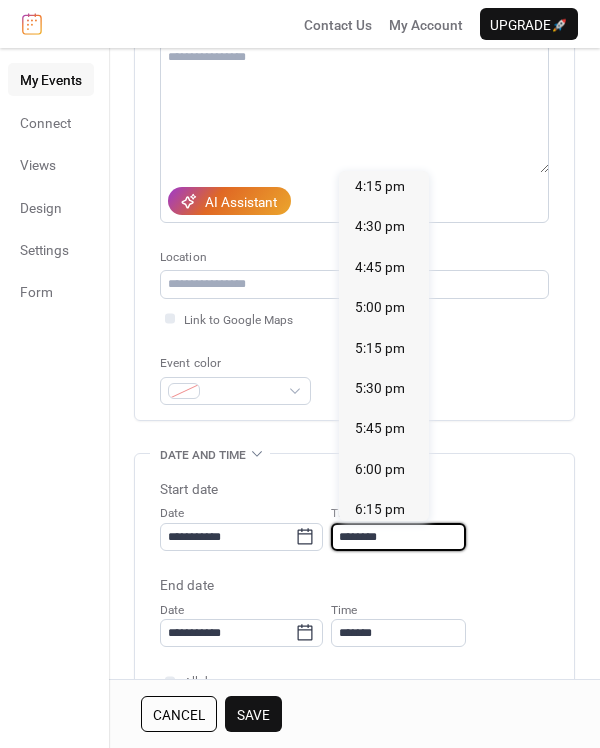 scroll, scrollTop: 2632, scrollLeft: 0, axis: vertical 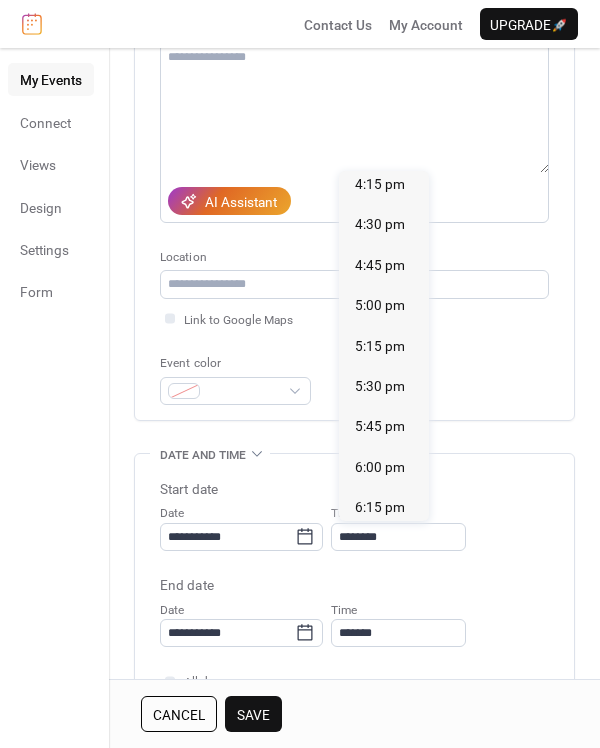 click on "6:30 pm" at bounding box center [380, 548] 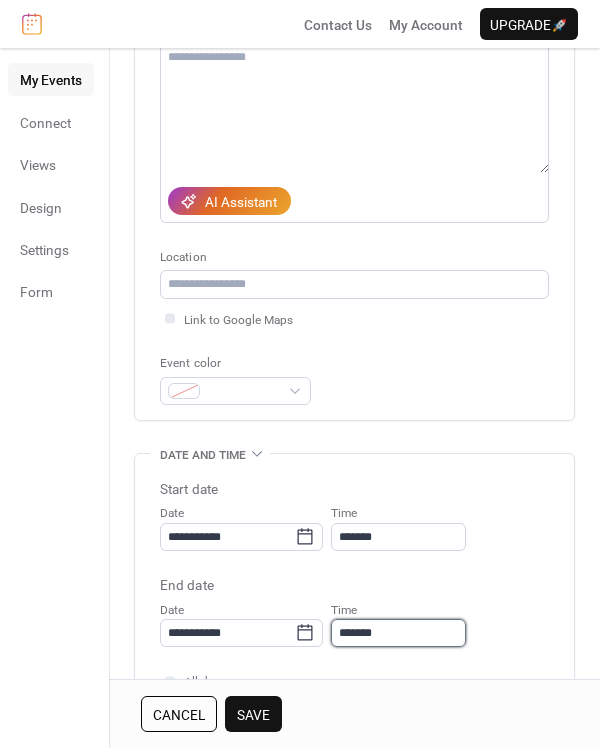 click on "*******" at bounding box center [398, 633] 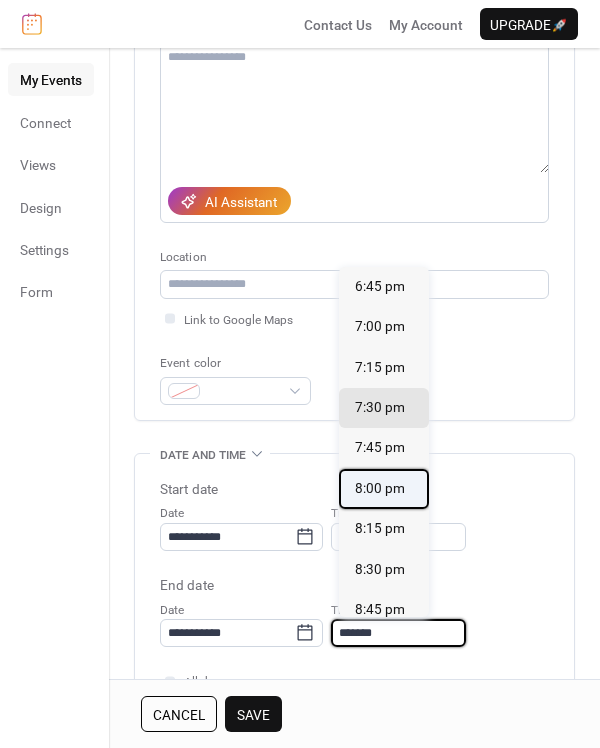 click on "8:00 pm" at bounding box center [384, 489] 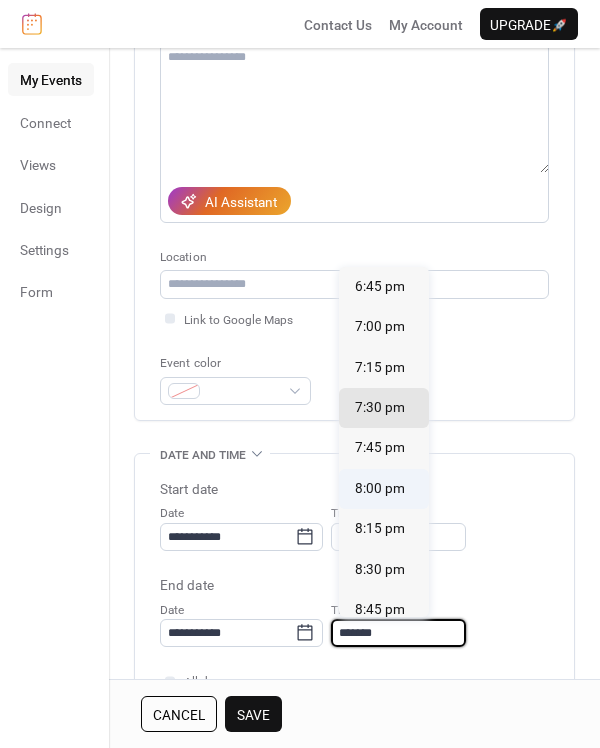type on "*******" 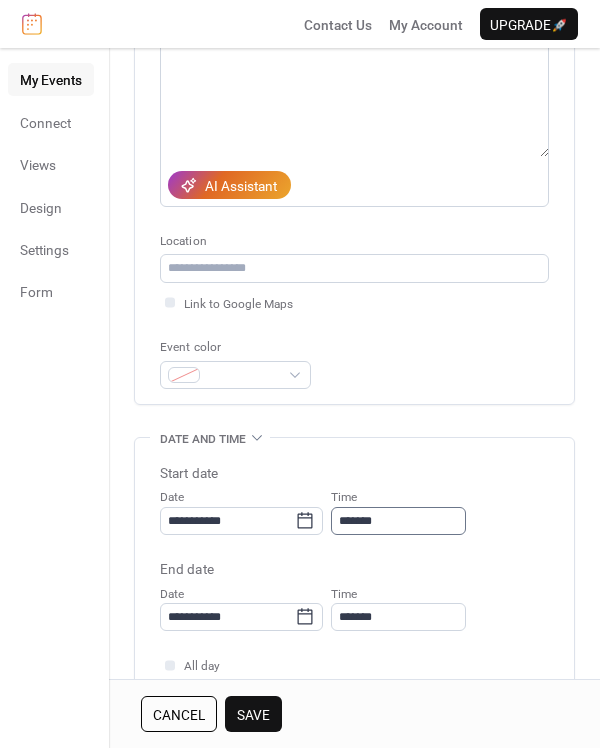 scroll, scrollTop: 247, scrollLeft: 0, axis: vertical 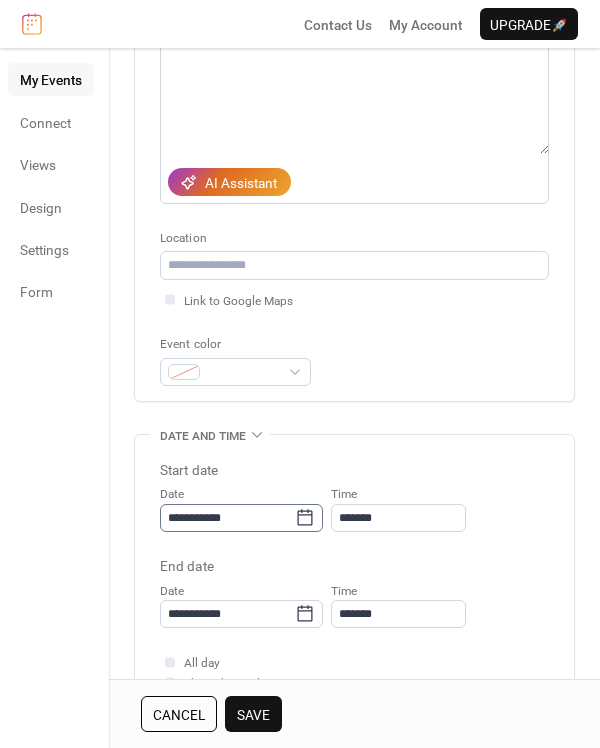 click 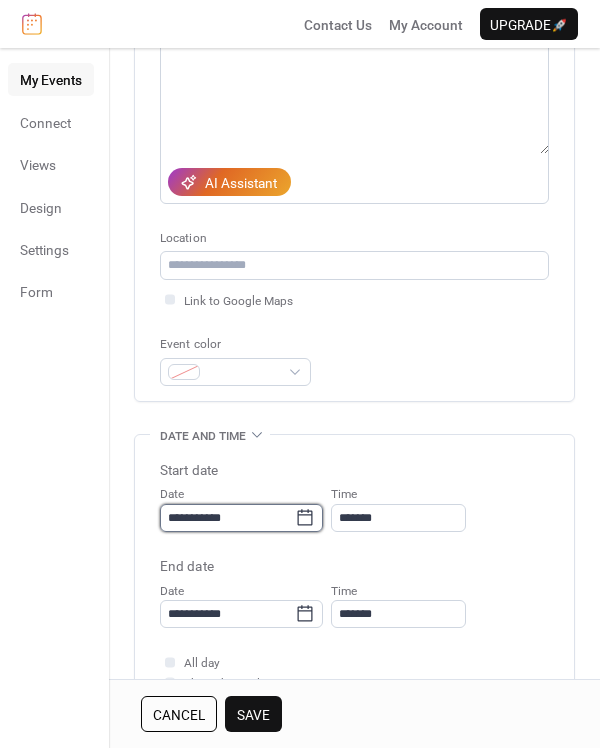 click on "**********" at bounding box center [227, 518] 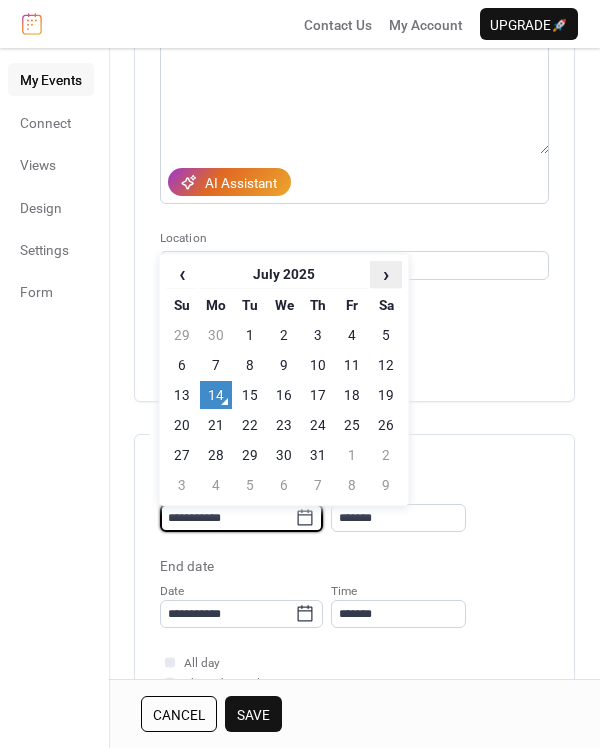 click on "›" at bounding box center [386, 274] 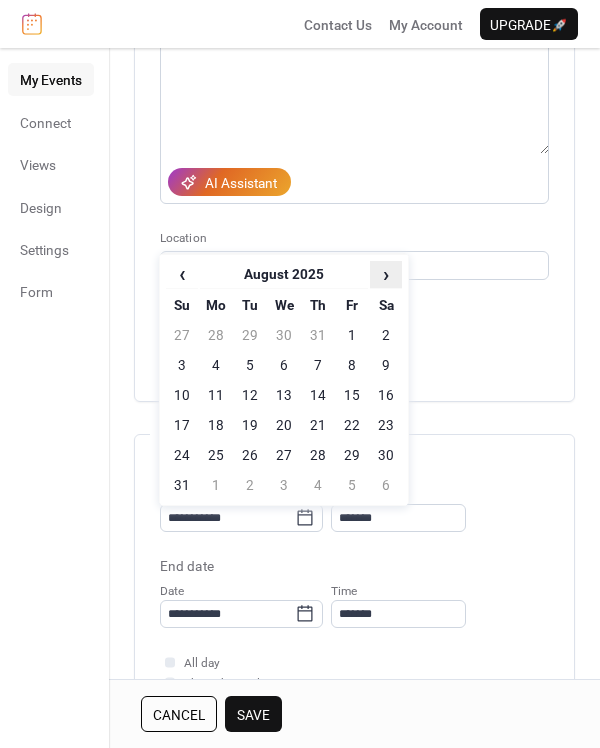 click on "›" at bounding box center (386, 274) 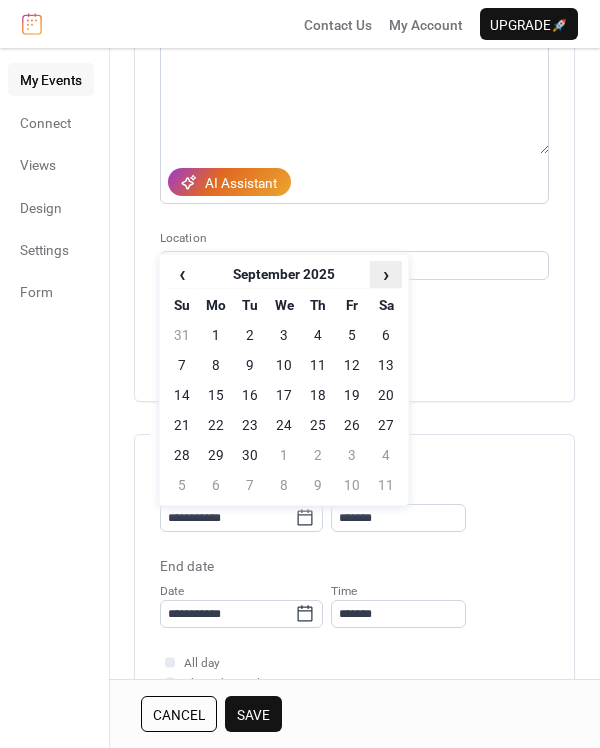 click on "›" at bounding box center (386, 274) 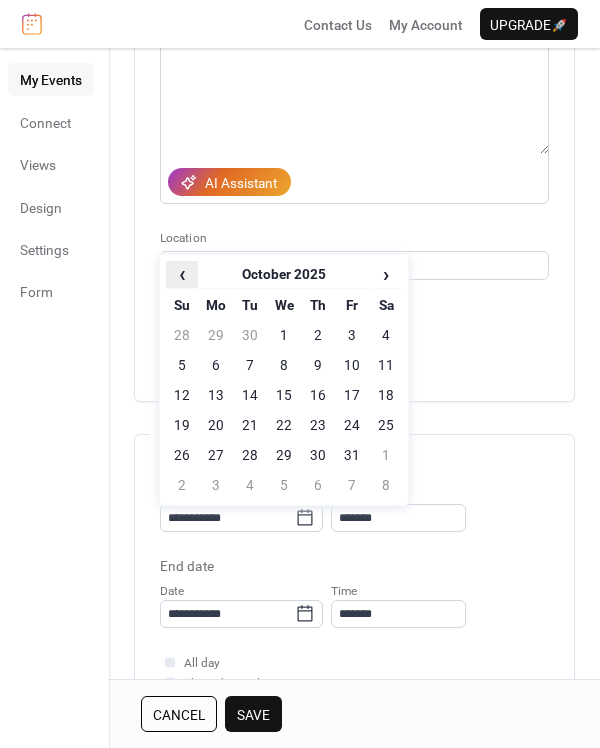 click on "‹" at bounding box center (182, 274) 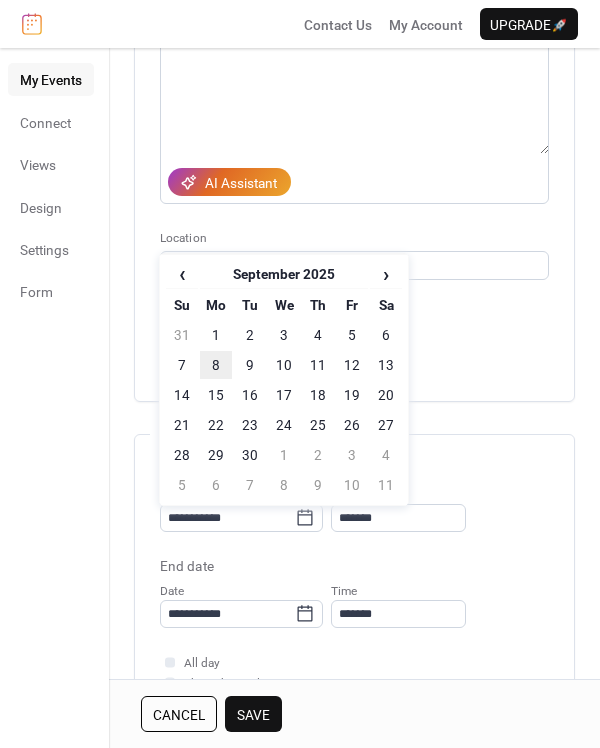 click on "8" at bounding box center [216, 365] 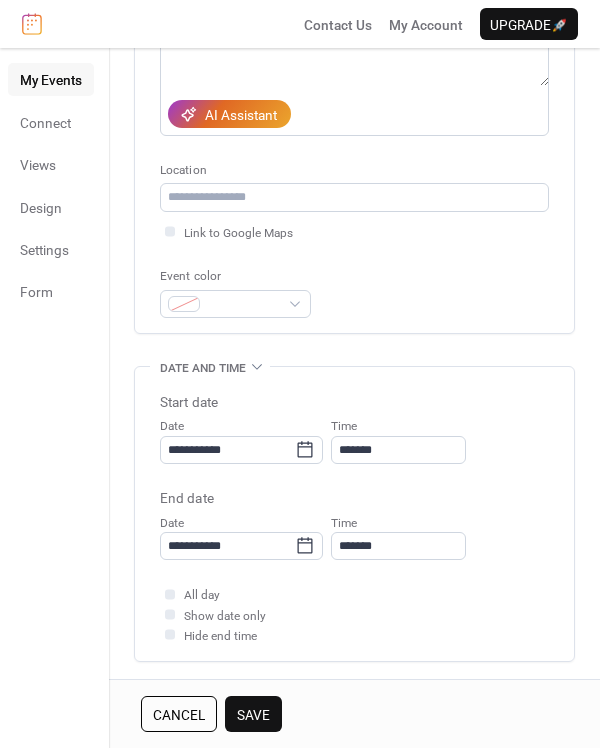 scroll, scrollTop: 317, scrollLeft: 0, axis: vertical 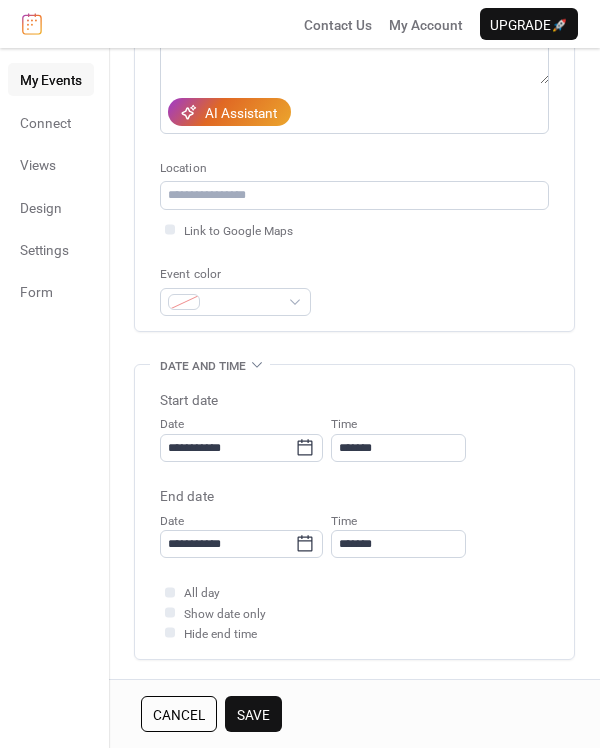 click on "Save" at bounding box center [253, 715] 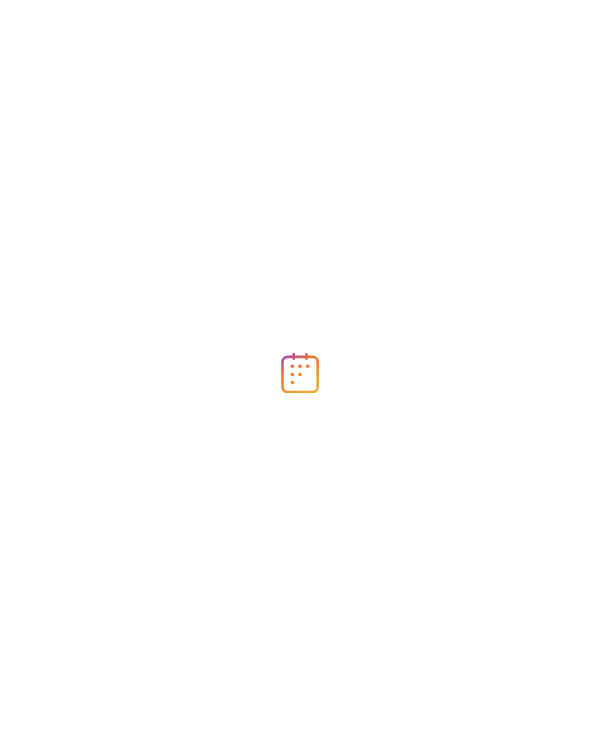 scroll, scrollTop: 0, scrollLeft: 0, axis: both 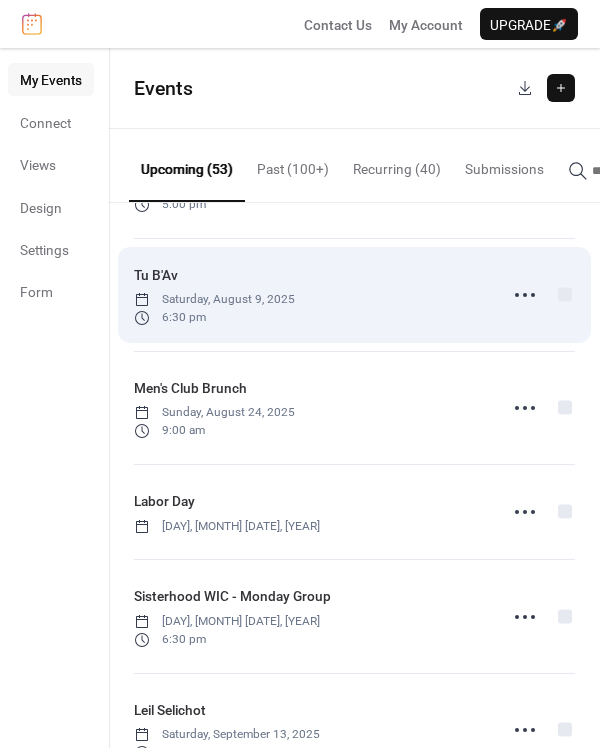 click on "Tu B'Av" at bounding box center [156, 275] 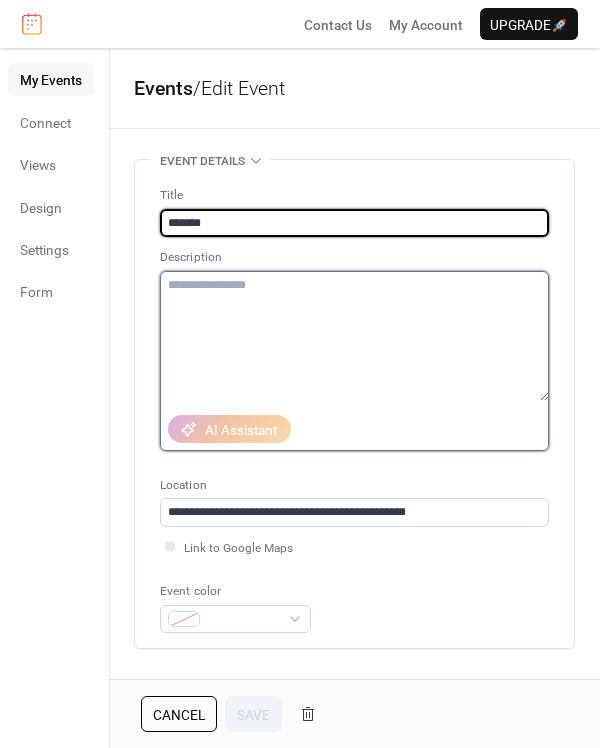 click at bounding box center (354, 336) 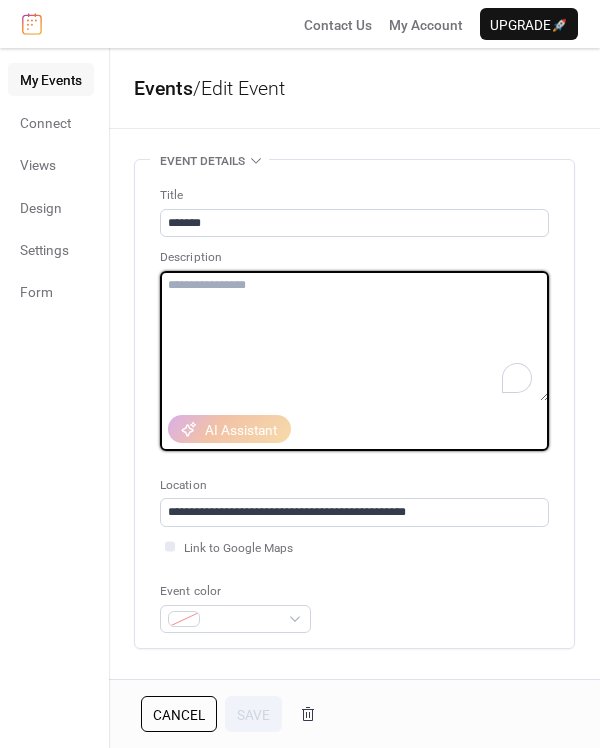 paste on "**********" 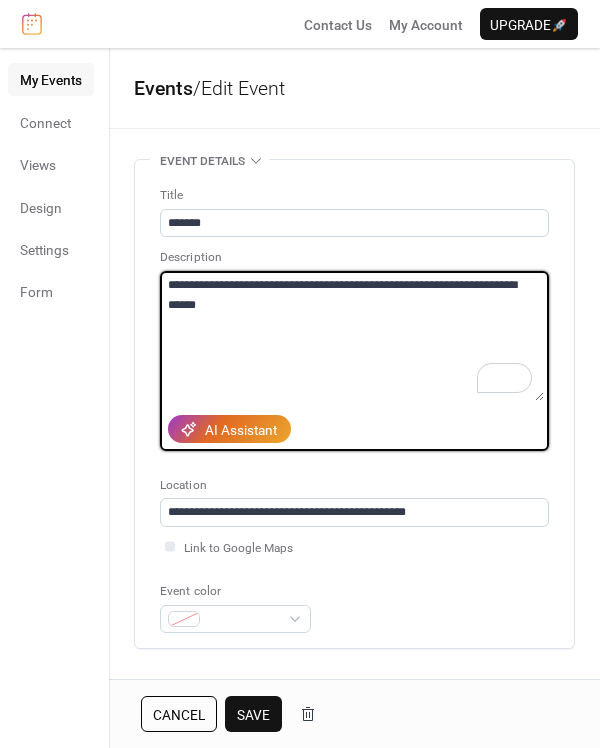 type on "**********" 